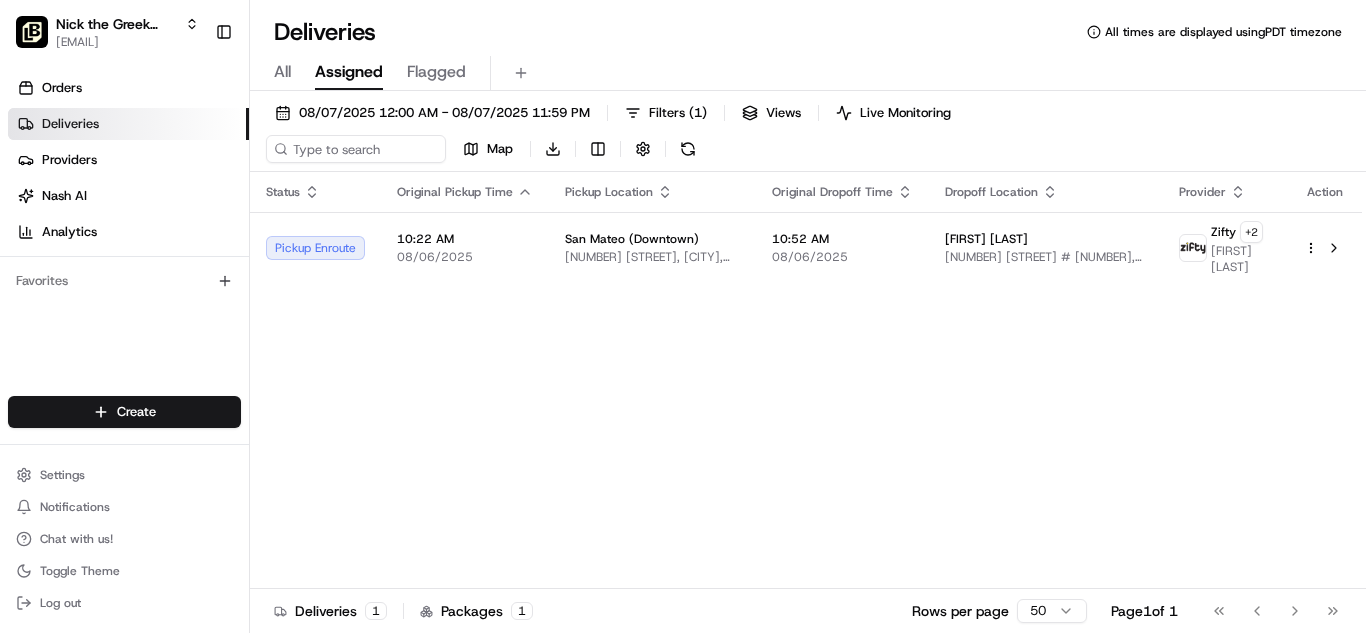 scroll, scrollTop: 0, scrollLeft: 0, axis: both 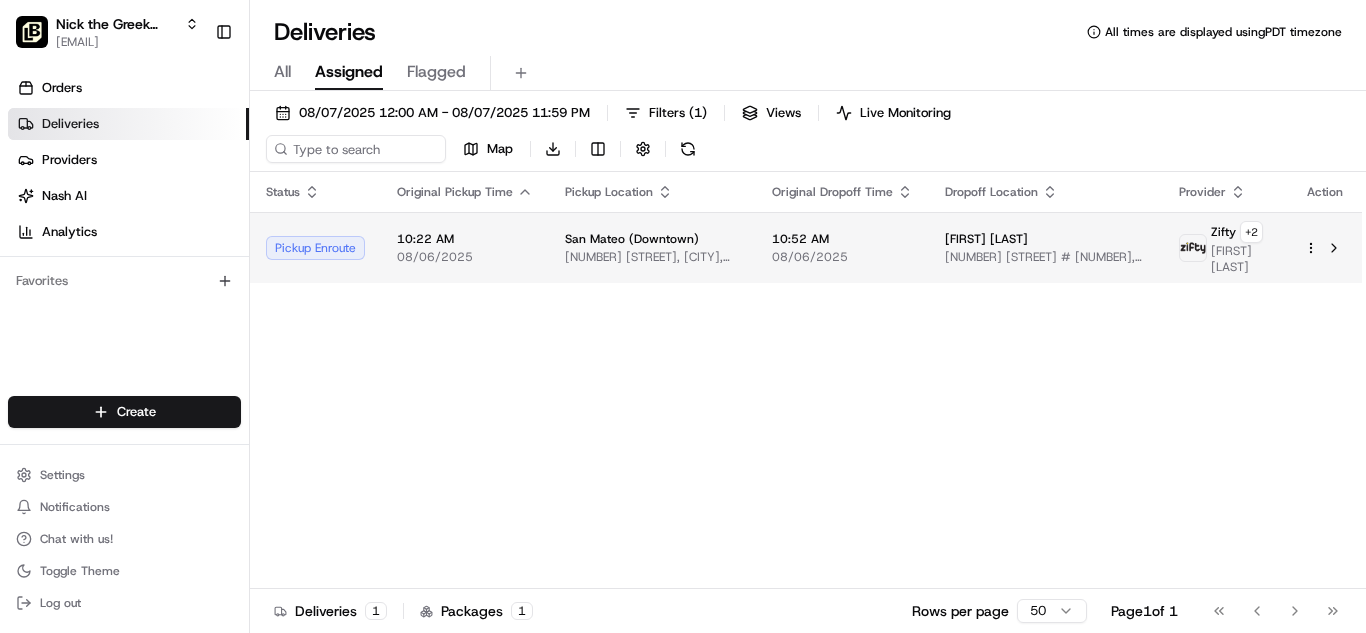 click on "08/06/2025" at bounding box center [842, 257] 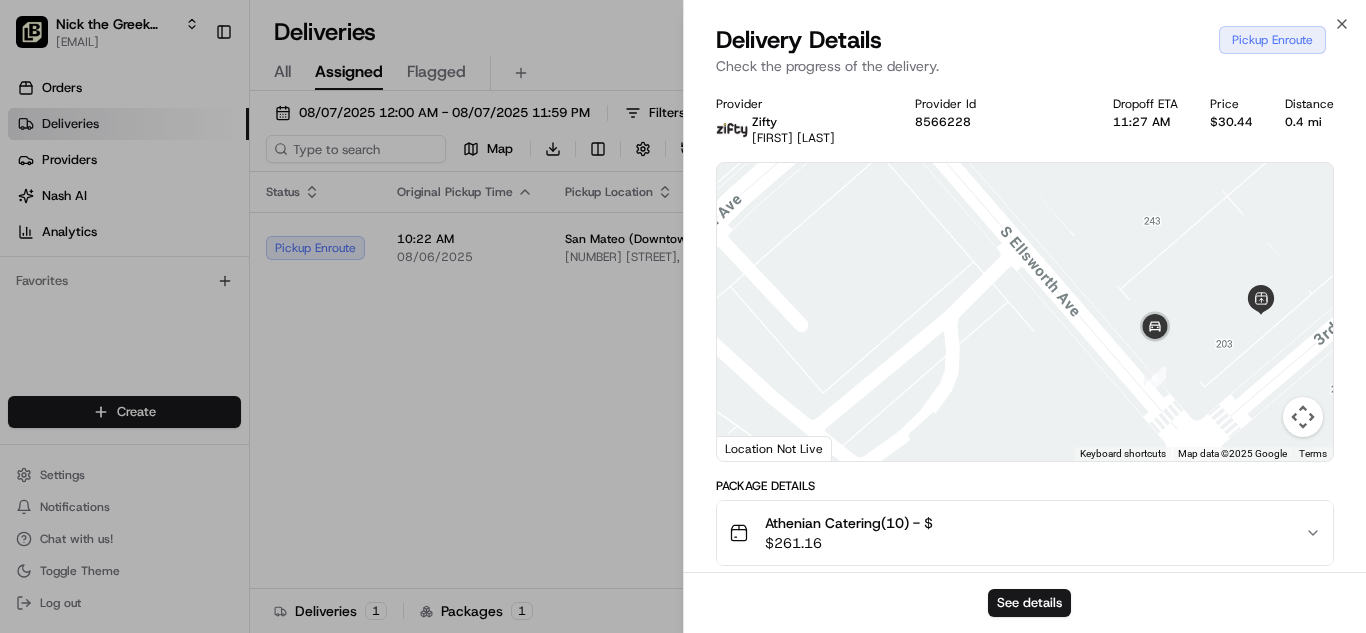 drag, startPoint x: 1131, startPoint y: 364, endPoint x: 1162, endPoint y: 217, distance: 150.23315 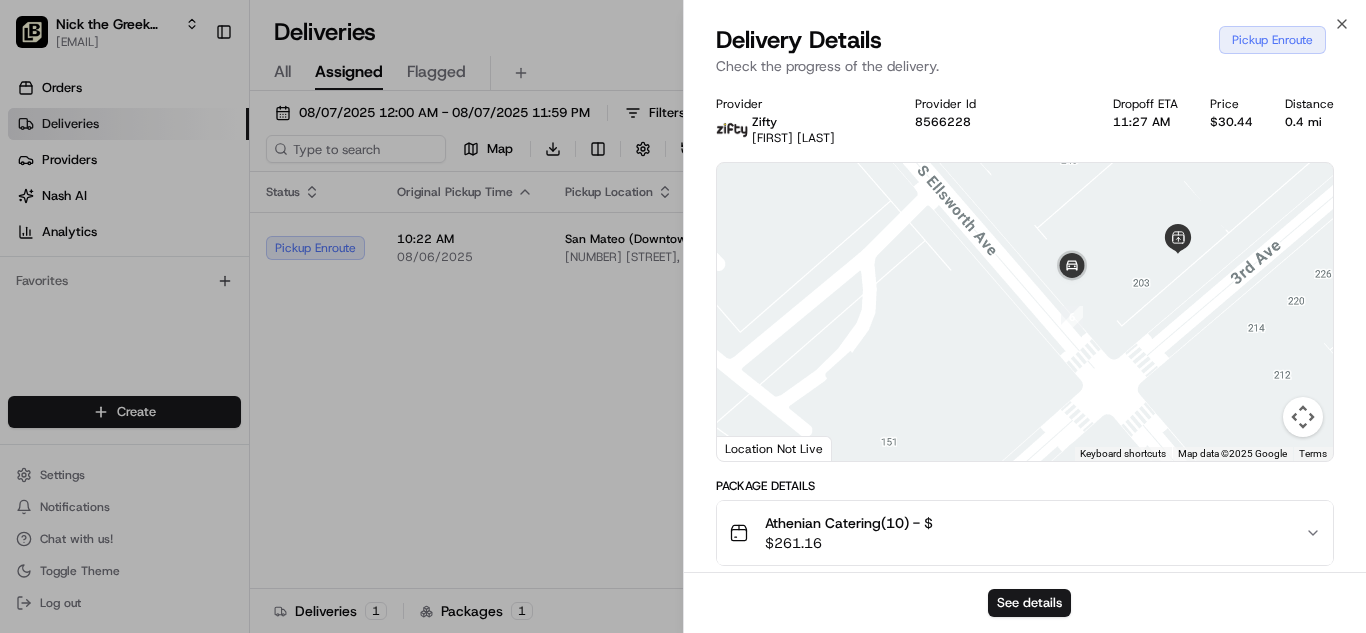 drag, startPoint x: 1186, startPoint y: 306, endPoint x: 1110, endPoint y: 308, distance: 76.02631 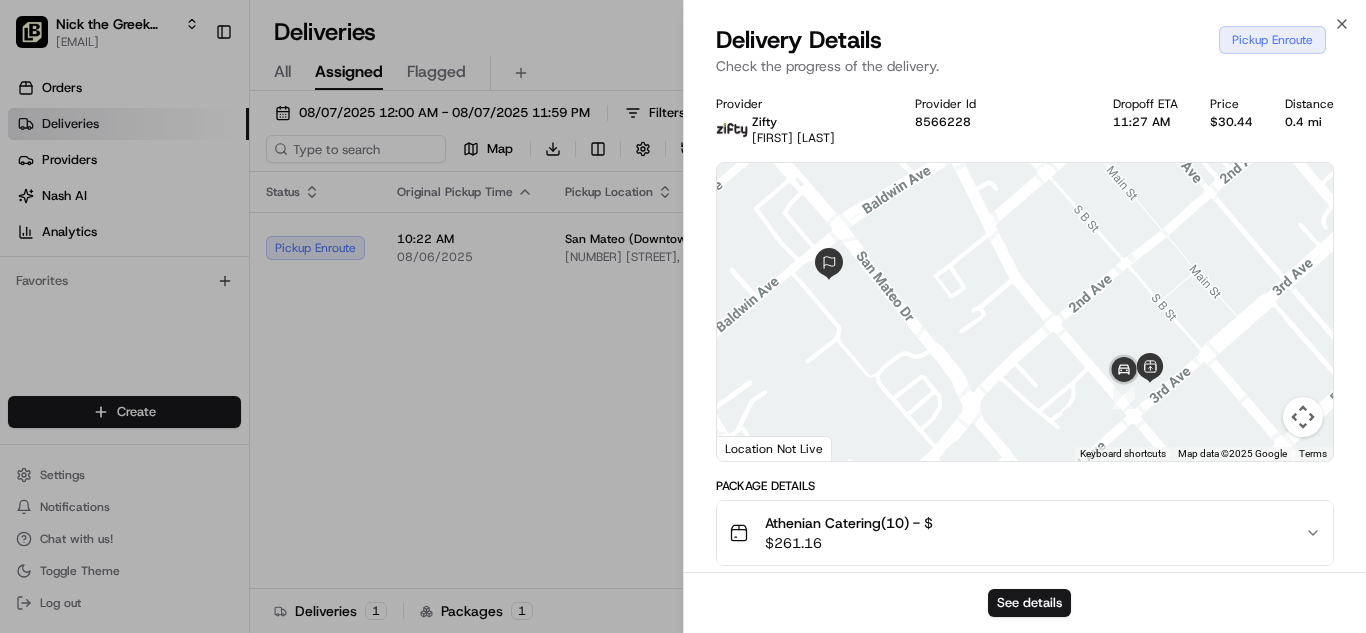 drag, startPoint x: 1036, startPoint y: 328, endPoint x: 1047, endPoint y: 393, distance: 65.9242 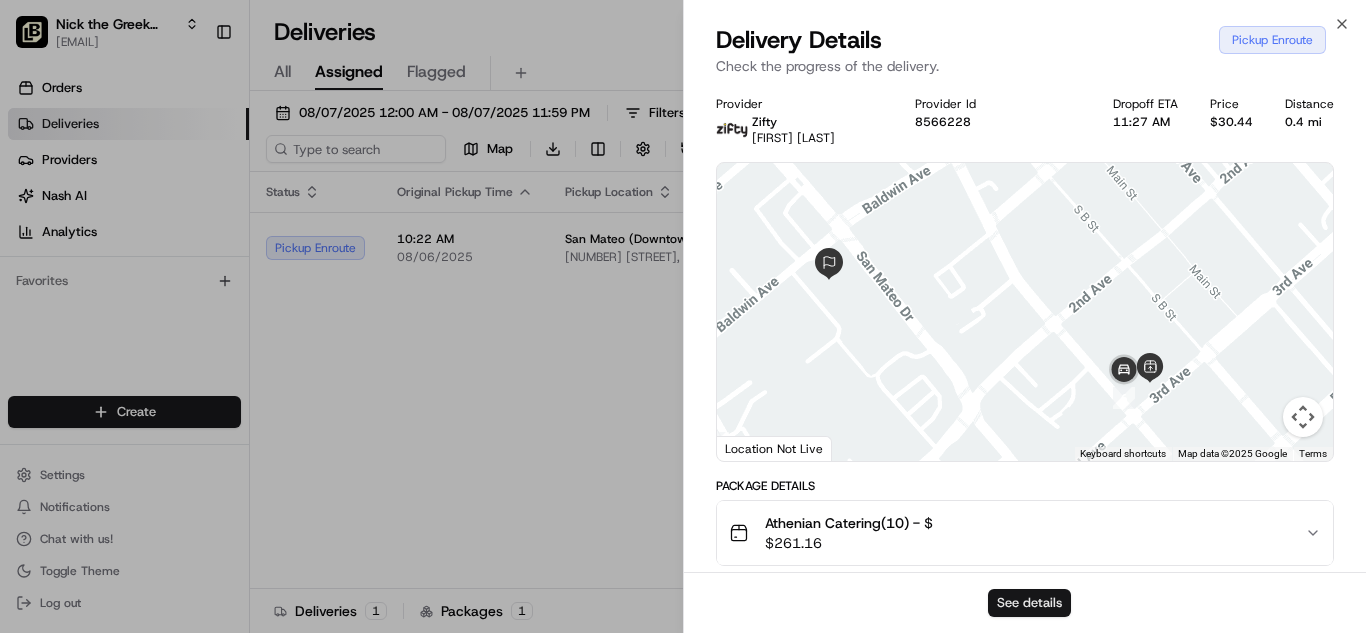 click on "See details" at bounding box center [1029, 603] 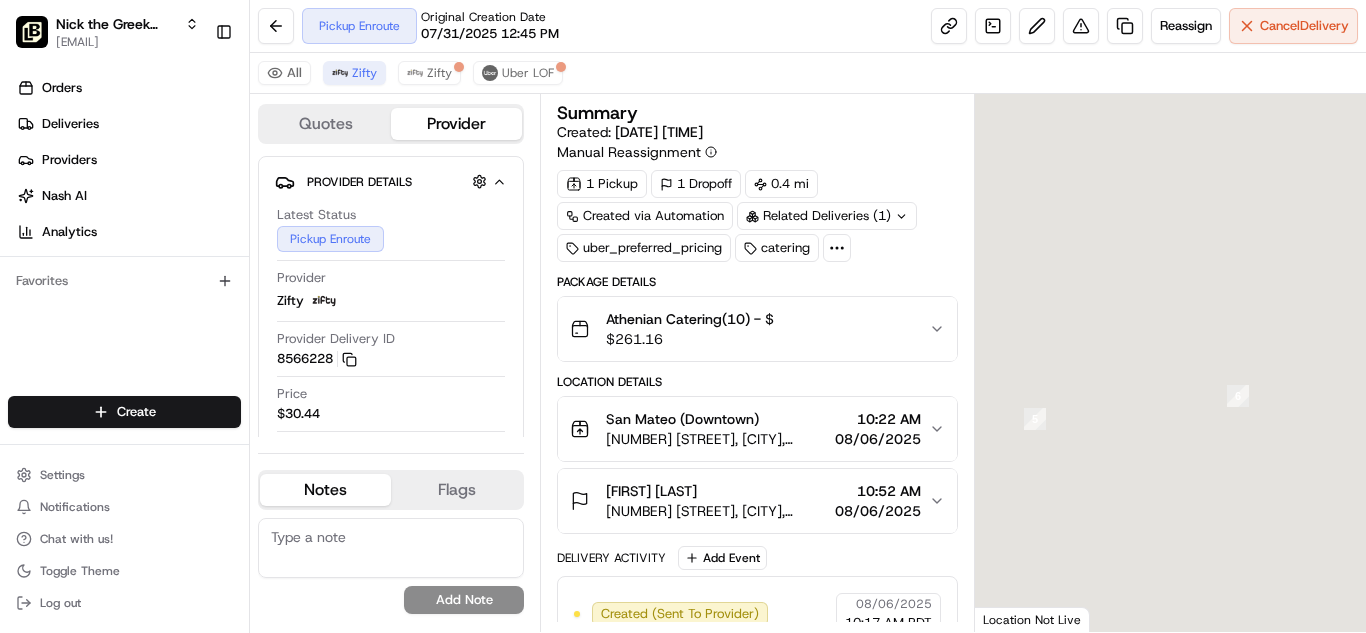 scroll, scrollTop: 0, scrollLeft: 0, axis: both 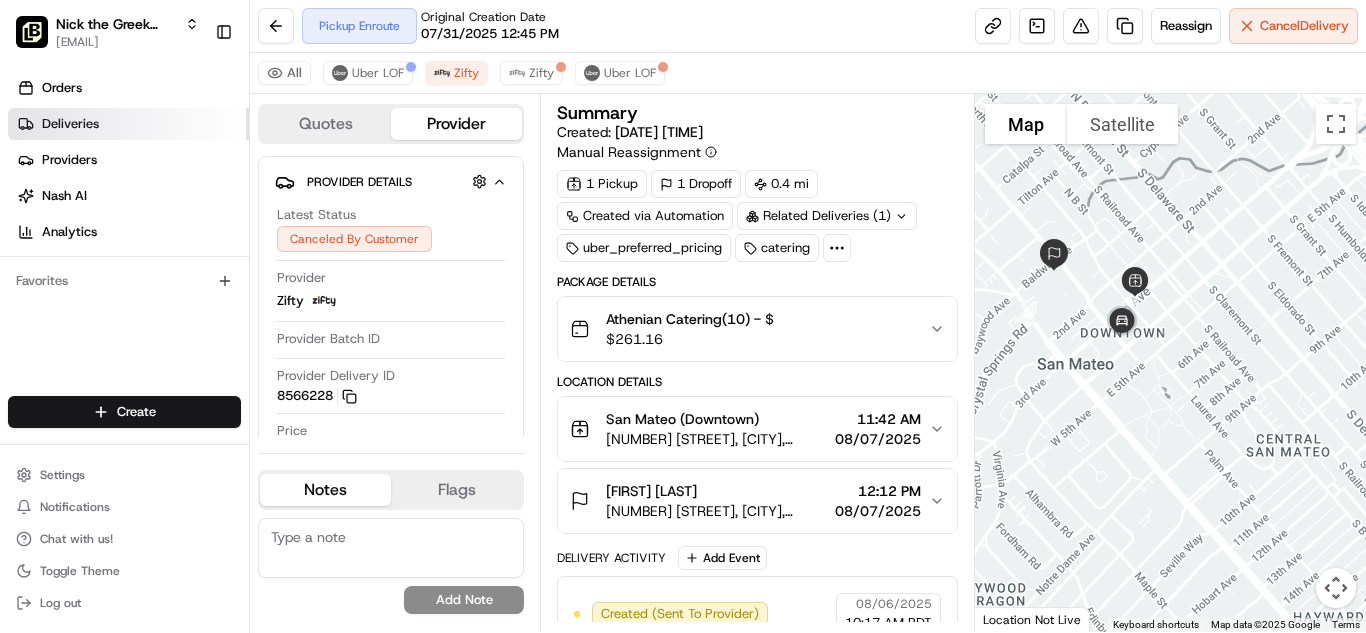 click on "Deliveries" at bounding box center (128, 124) 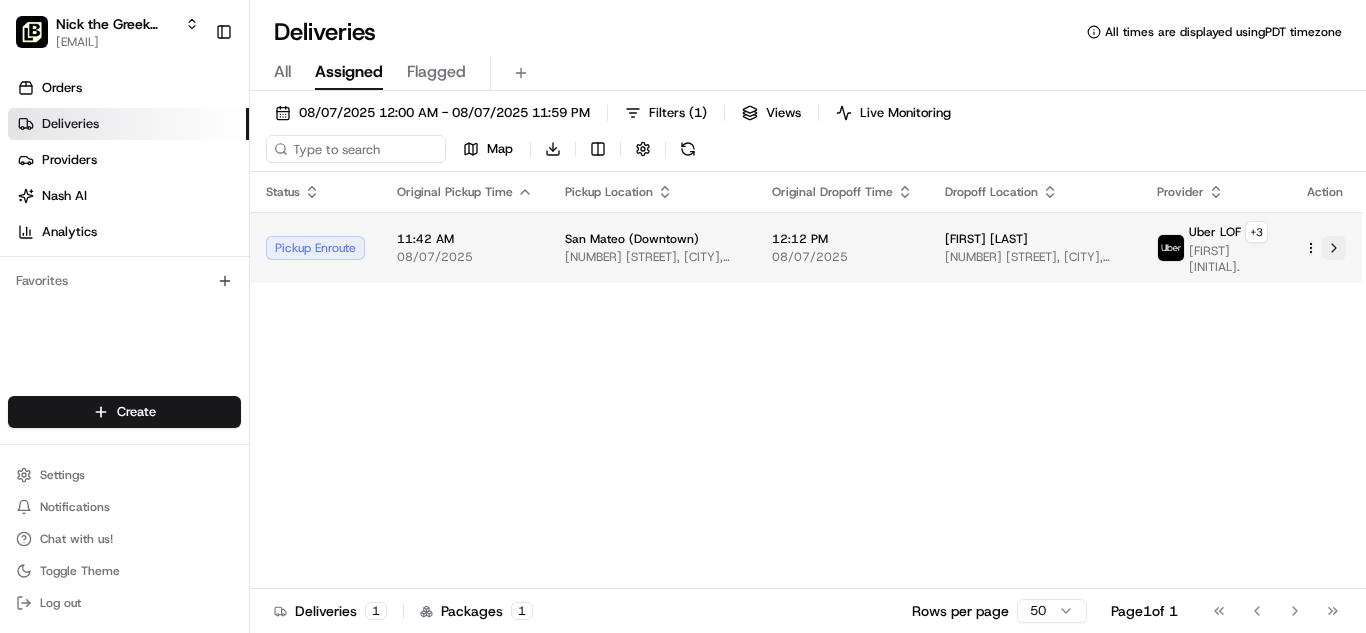 click at bounding box center [1334, 248] 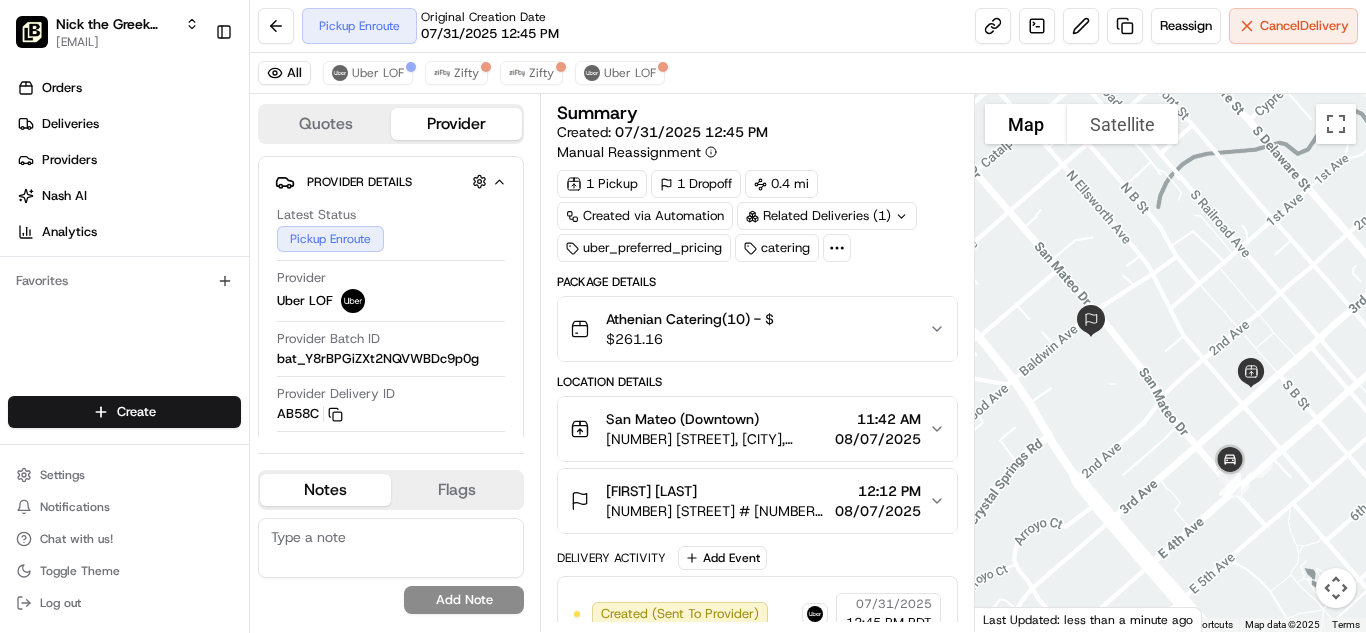 scroll, scrollTop: 0, scrollLeft: 0, axis: both 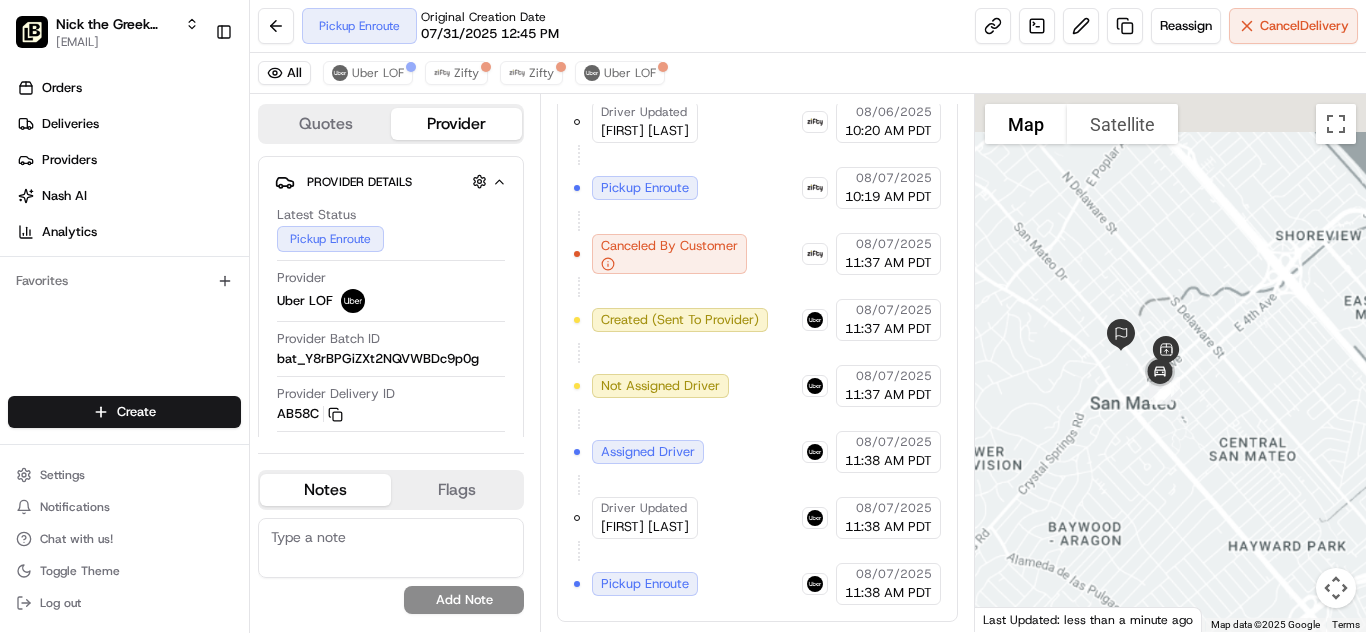 drag, startPoint x: 1135, startPoint y: 459, endPoint x: 1114, endPoint y: 448, distance: 23.70654 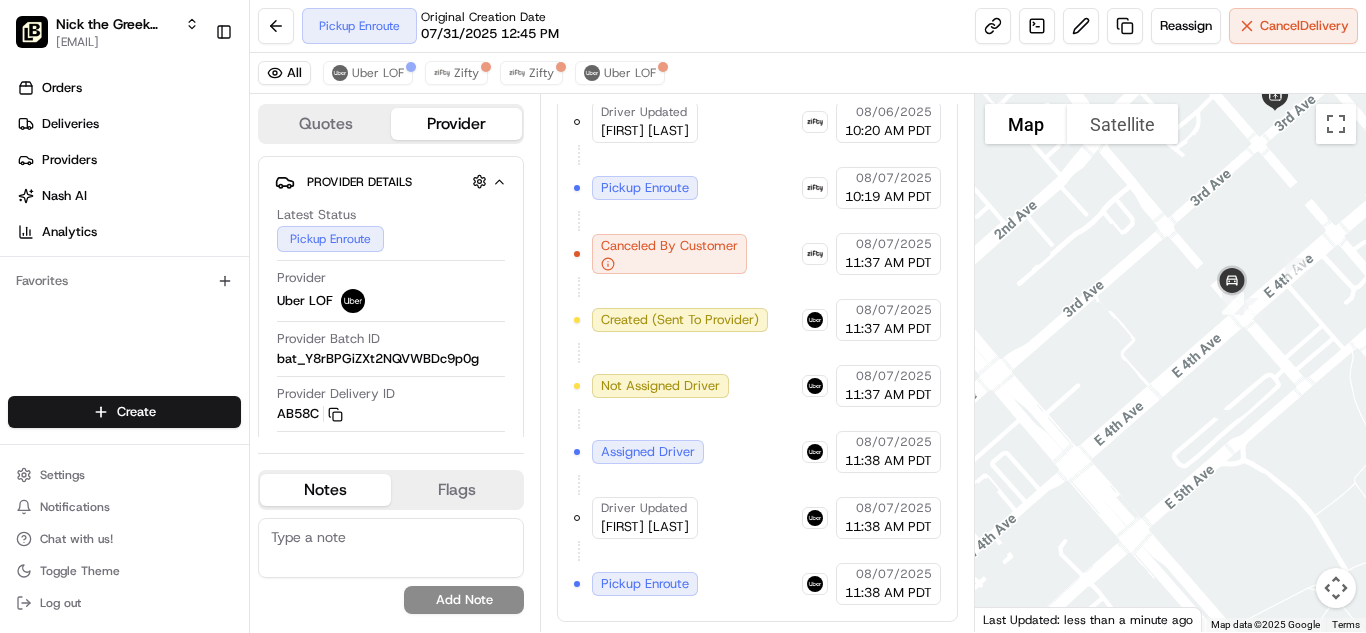 drag, startPoint x: 1040, startPoint y: 680, endPoint x: 1164, endPoint y: 419, distance: 288.95847 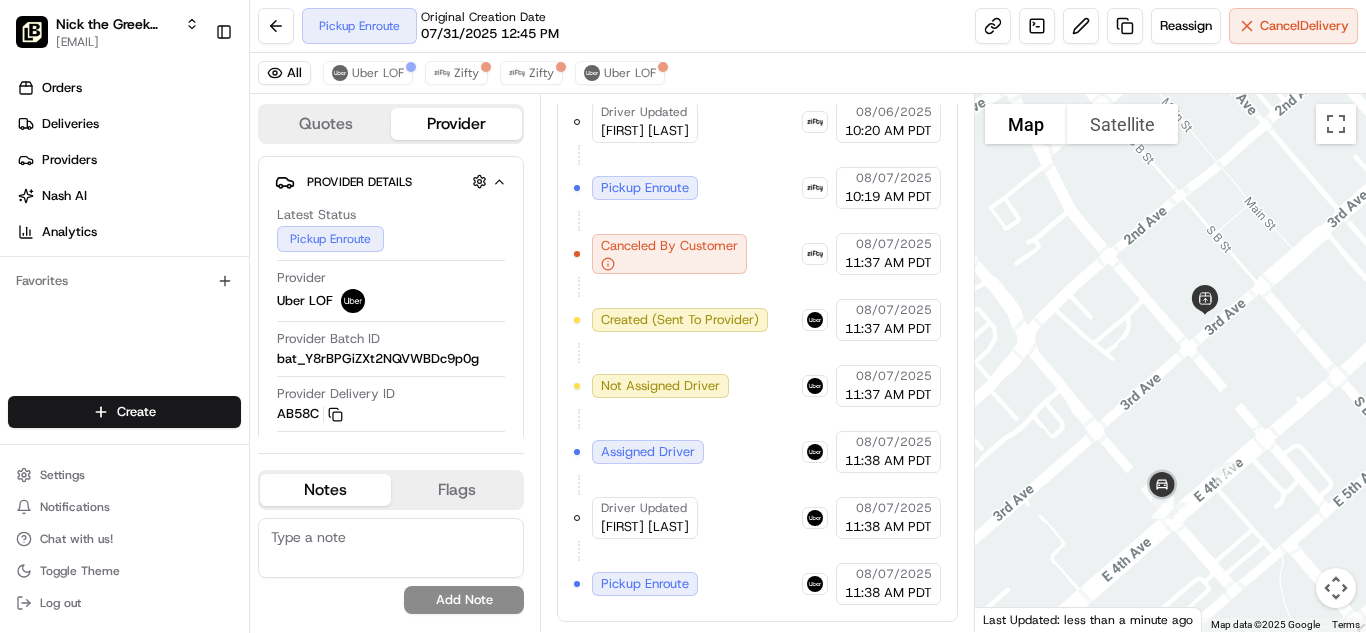 drag, startPoint x: 1184, startPoint y: 400, endPoint x: 1123, endPoint y: 593, distance: 202.41048 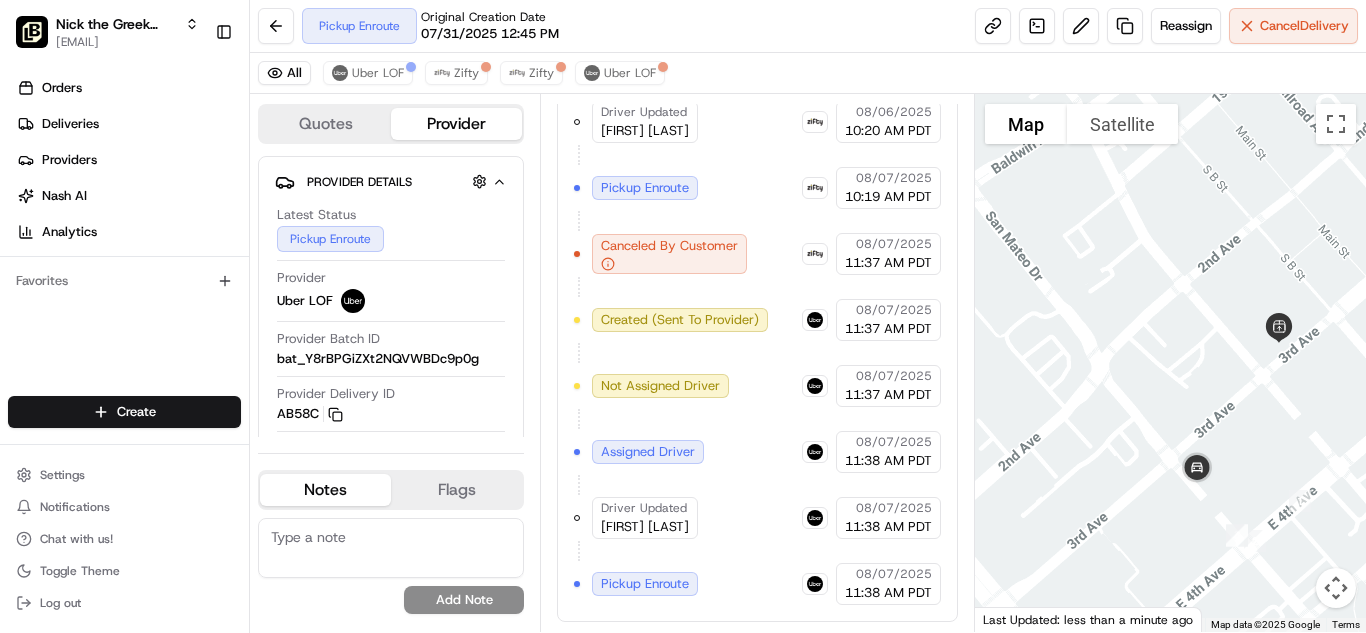 drag, startPoint x: 1178, startPoint y: 427, endPoint x: 1271, endPoint y: 411, distance: 94.36631 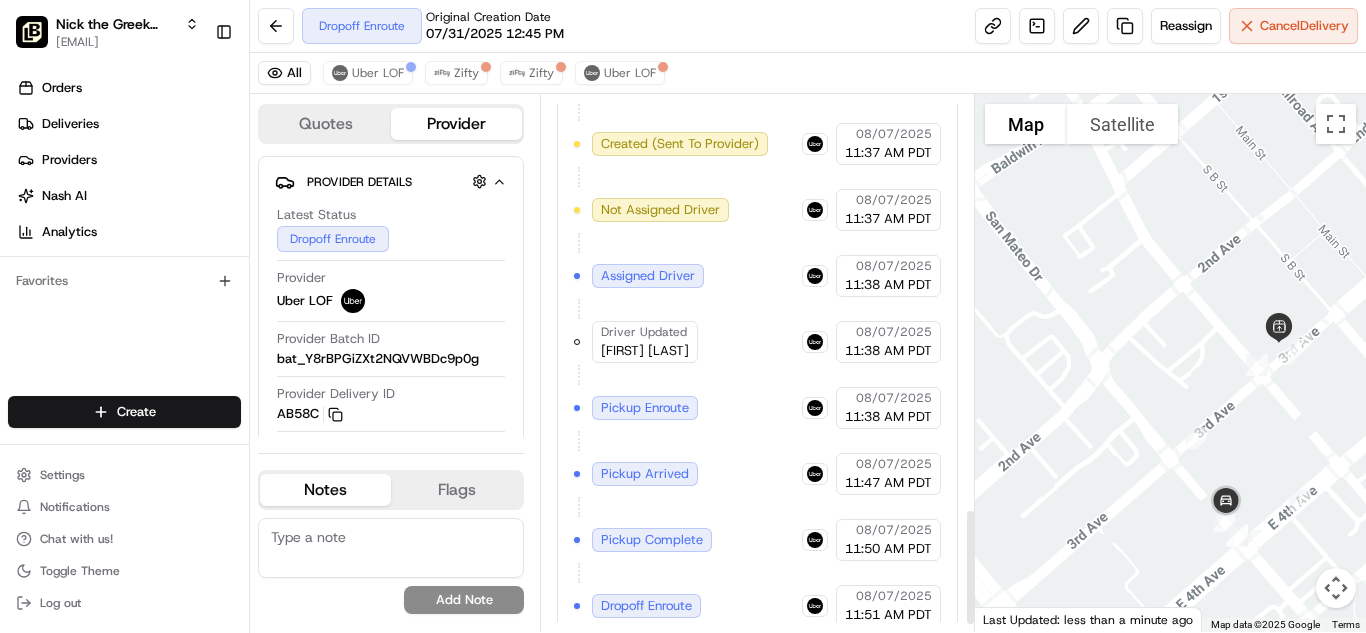 scroll, scrollTop: 1944, scrollLeft: 0, axis: vertical 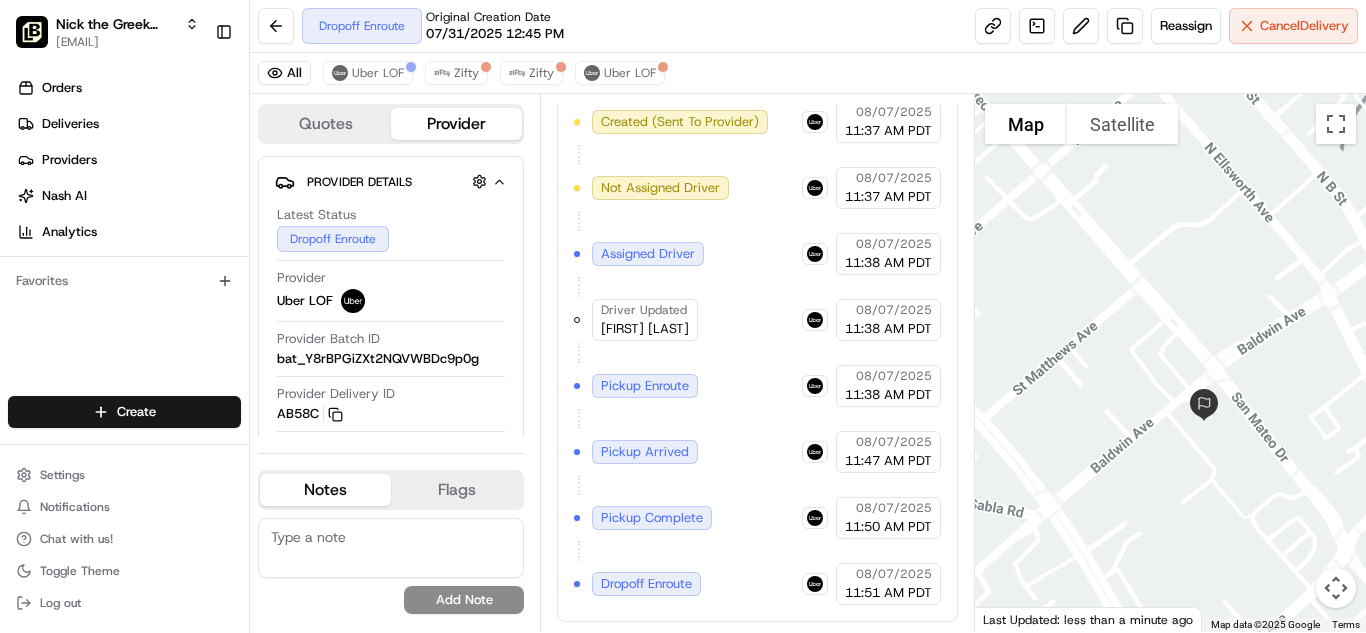 drag, startPoint x: 1195, startPoint y: 430, endPoint x: 1292, endPoint y: 484, distance: 111.01801 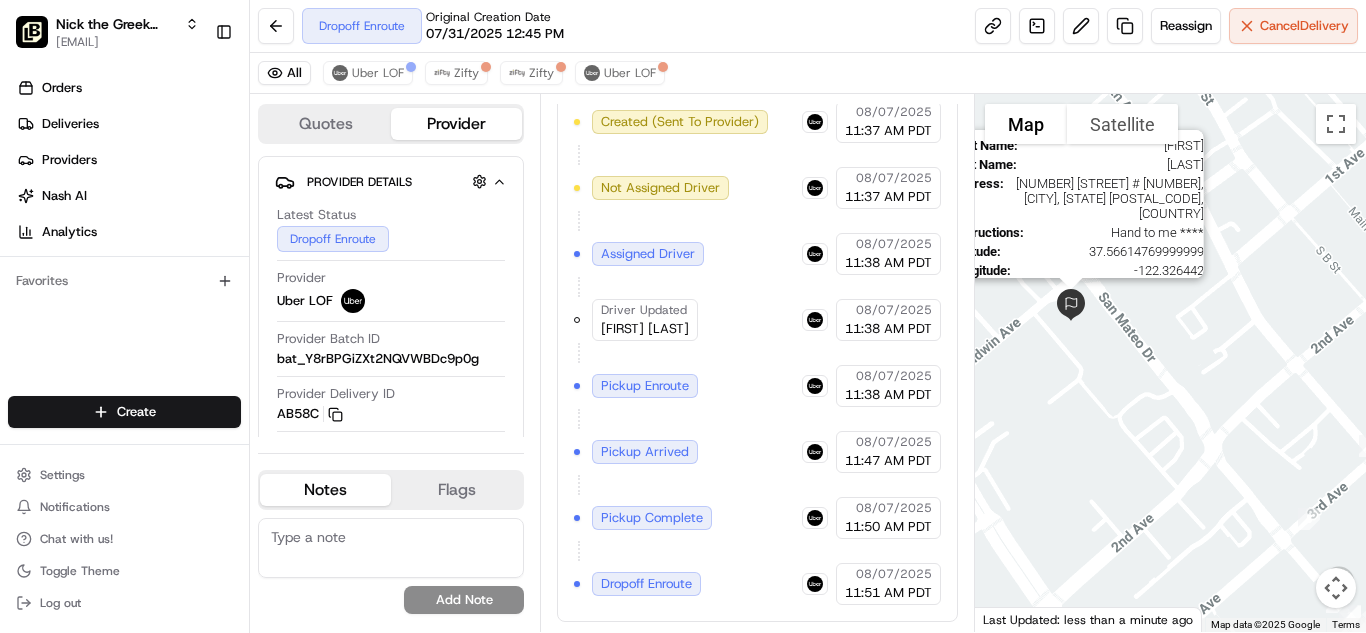drag, startPoint x: 1179, startPoint y: 362, endPoint x: 1016, endPoint y: 301, distance: 174.04022 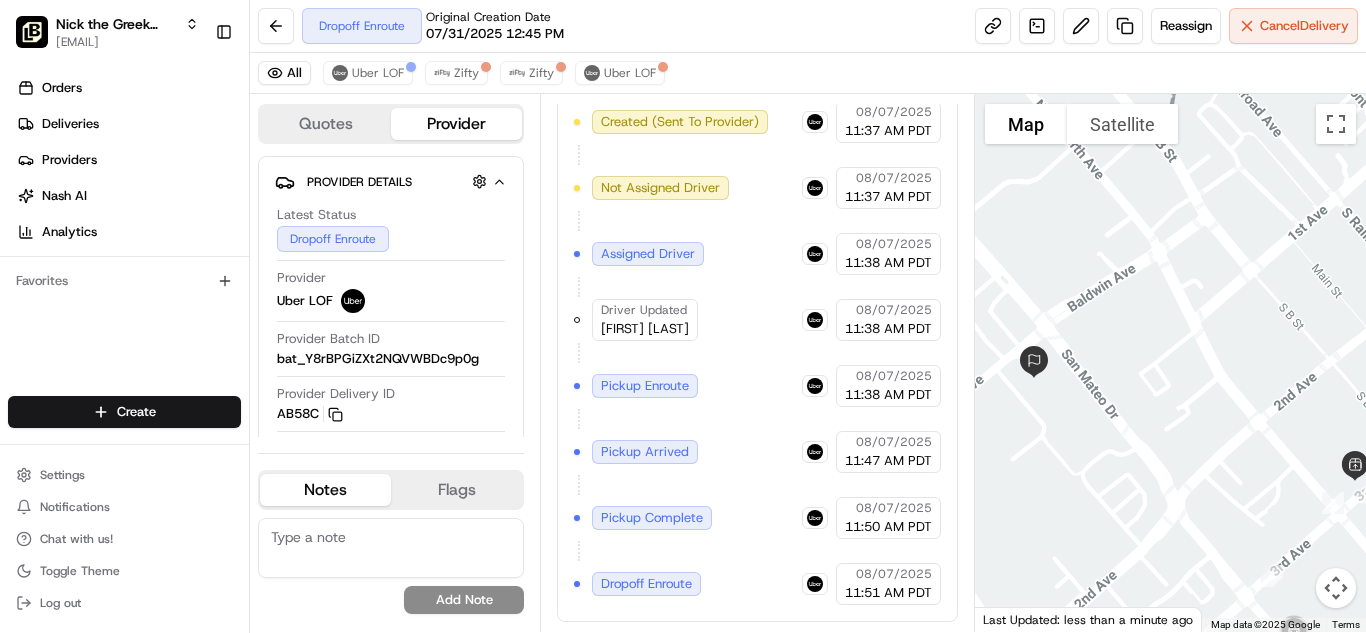 drag, startPoint x: 1075, startPoint y: 470, endPoint x: 1235, endPoint y: 459, distance: 160.37769 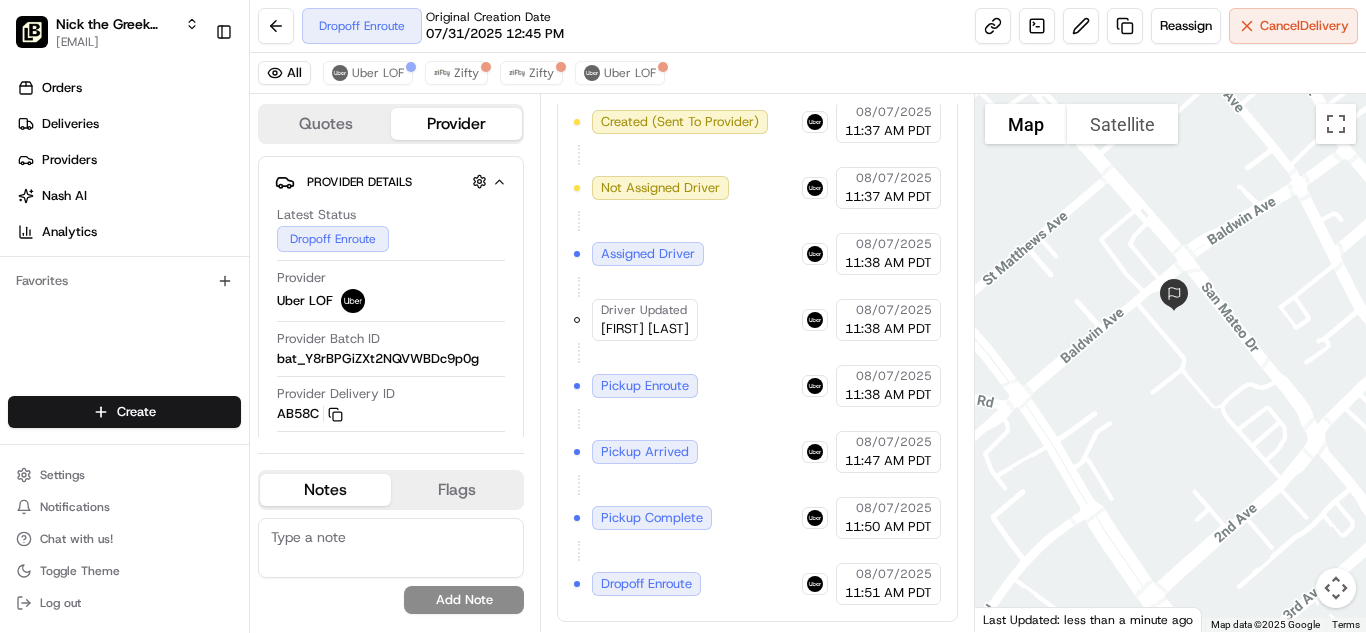 drag, startPoint x: 1132, startPoint y: 481, endPoint x: 1259, endPoint y: 389, distance: 156.82155 